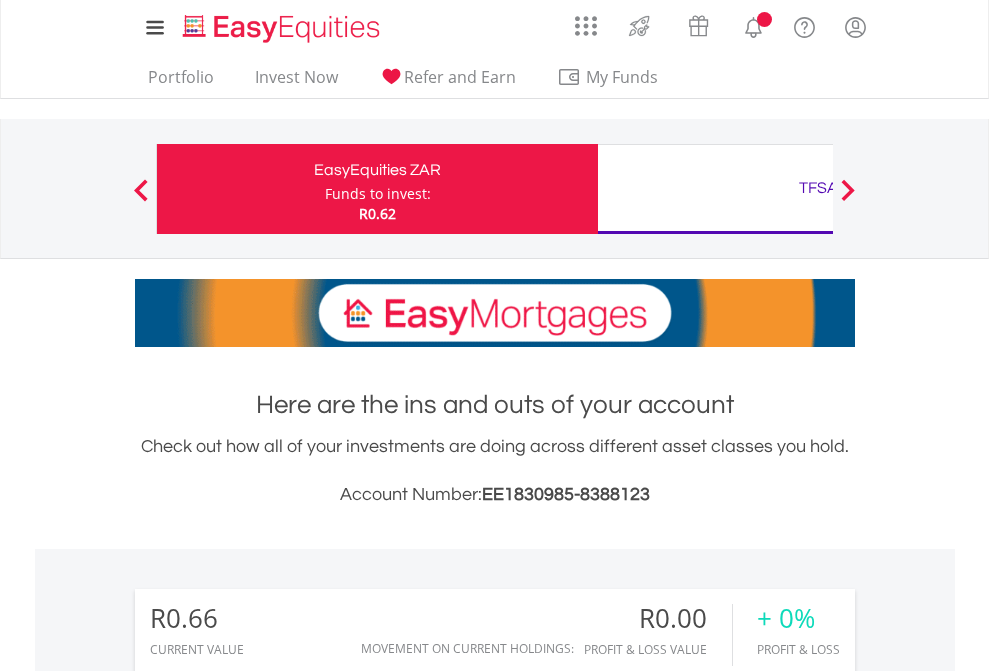 scroll, scrollTop: 0, scrollLeft: 0, axis: both 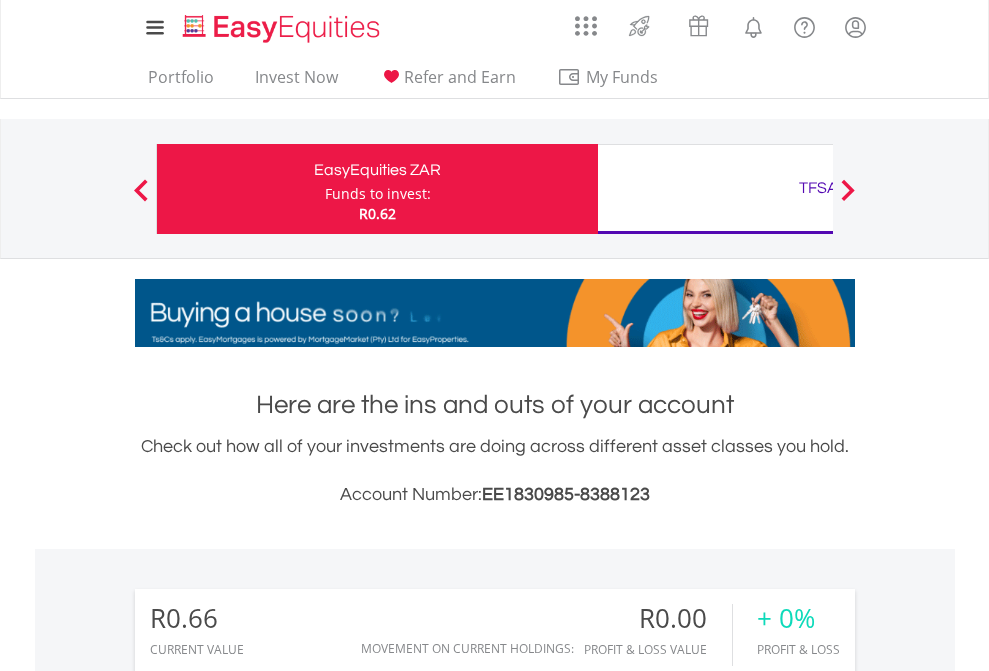 click on "Funds to invest:" at bounding box center [378, 194] 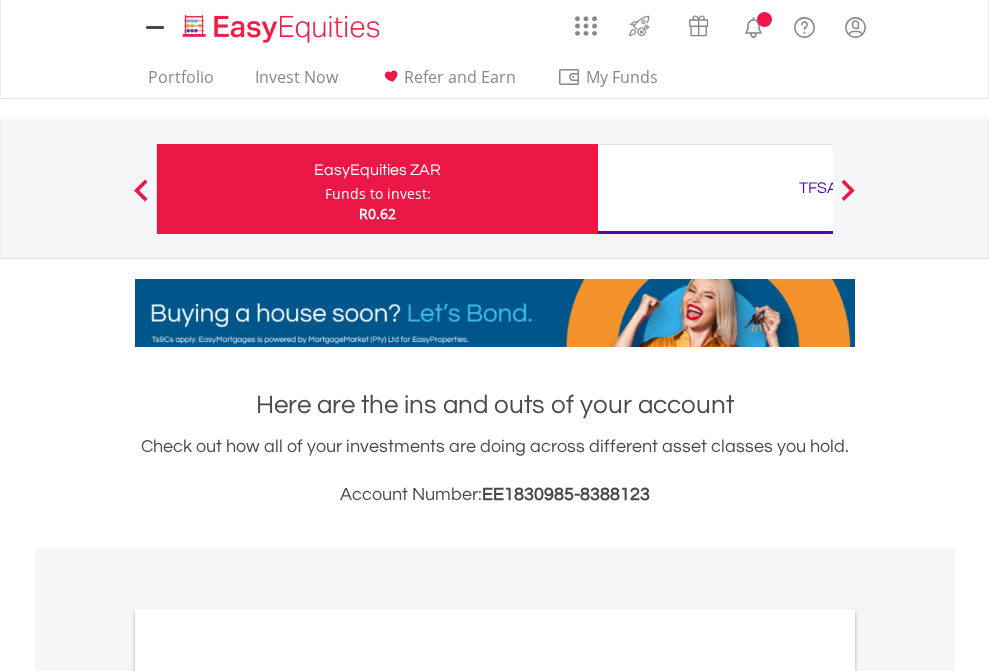 scroll, scrollTop: 0, scrollLeft: 0, axis: both 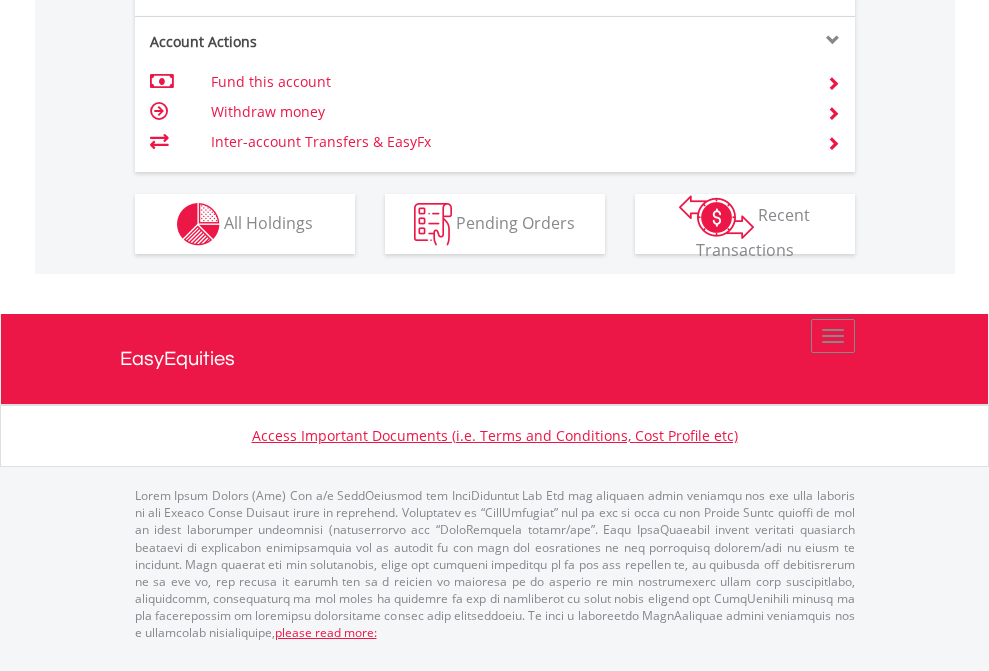 click on "Investment types" at bounding box center [706, -337] 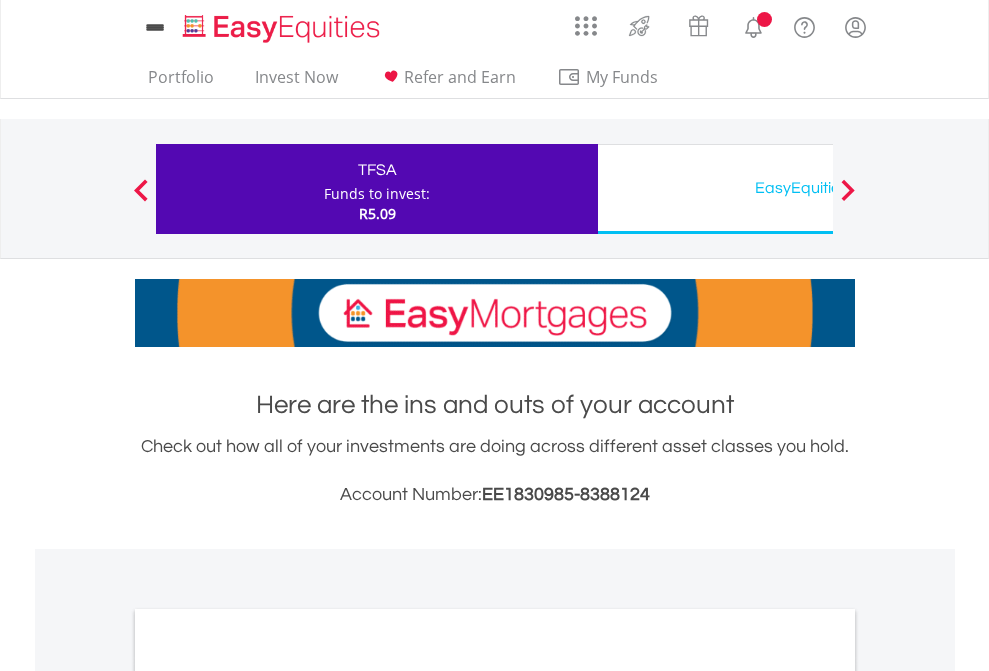 scroll, scrollTop: 0, scrollLeft: 0, axis: both 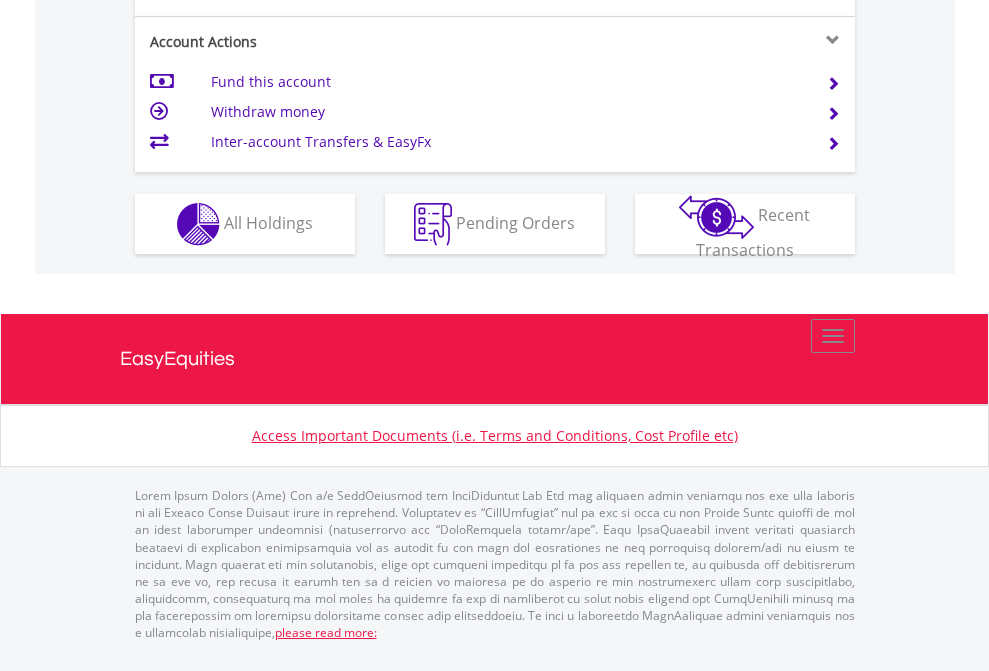 click on "Investment types" at bounding box center [706, -337] 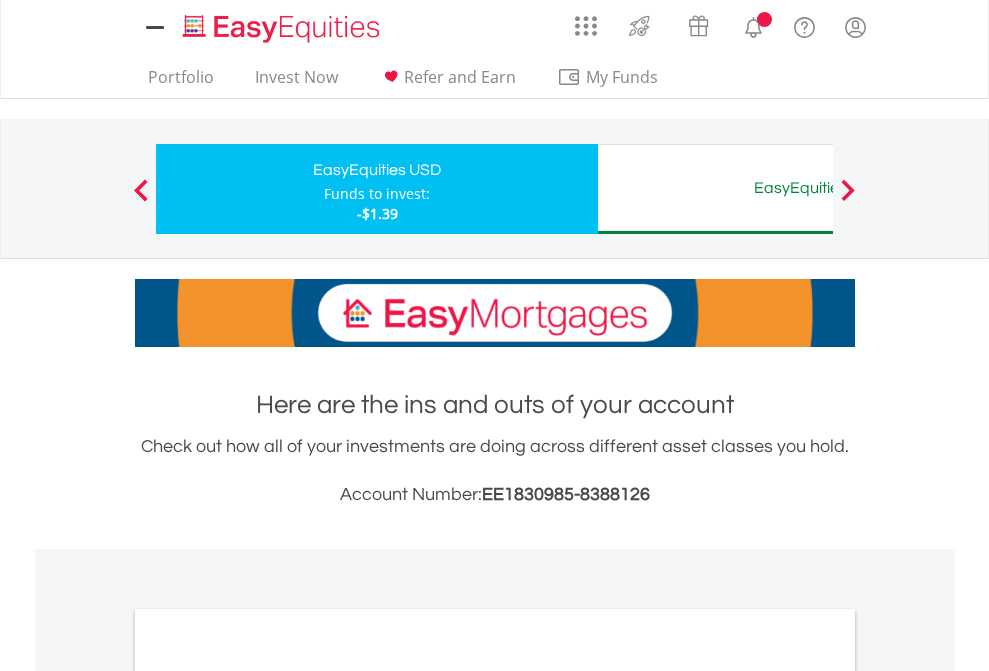 scroll, scrollTop: 0, scrollLeft: 0, axis: both 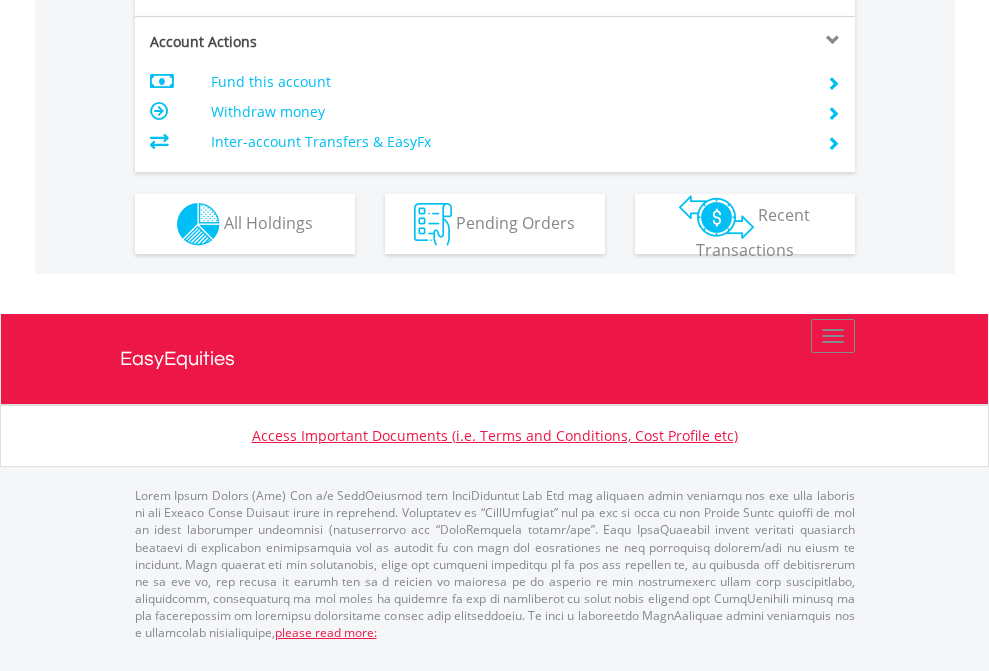 click on "Investment types" at bounding box center [706, -337] 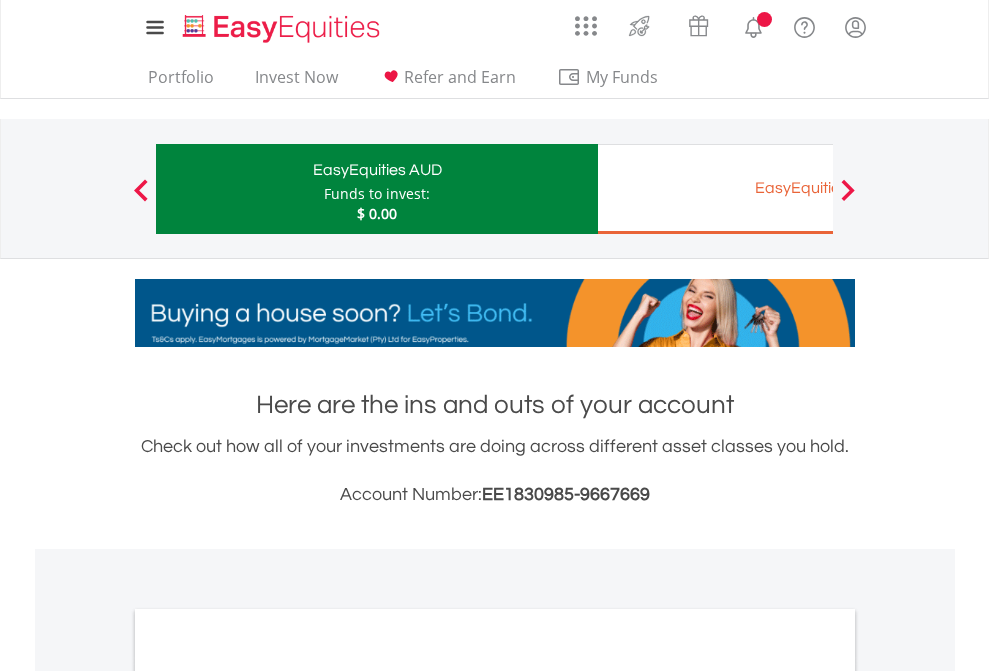scroll, scrollTop: 0, scrollLeft: 0, axis: both 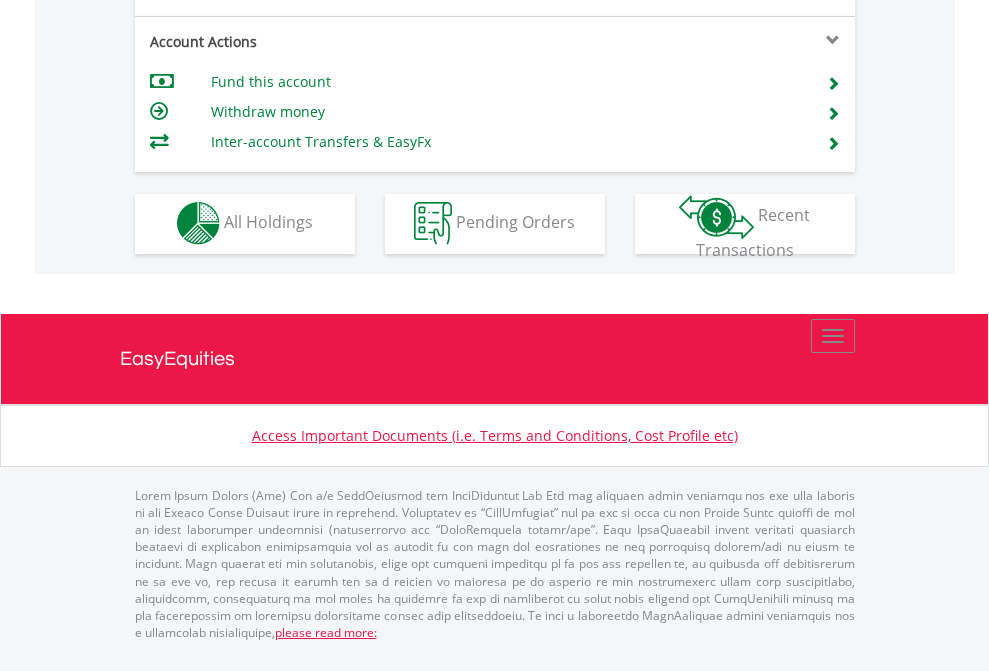 click on "Investment types" at bounding box center [706, -353] 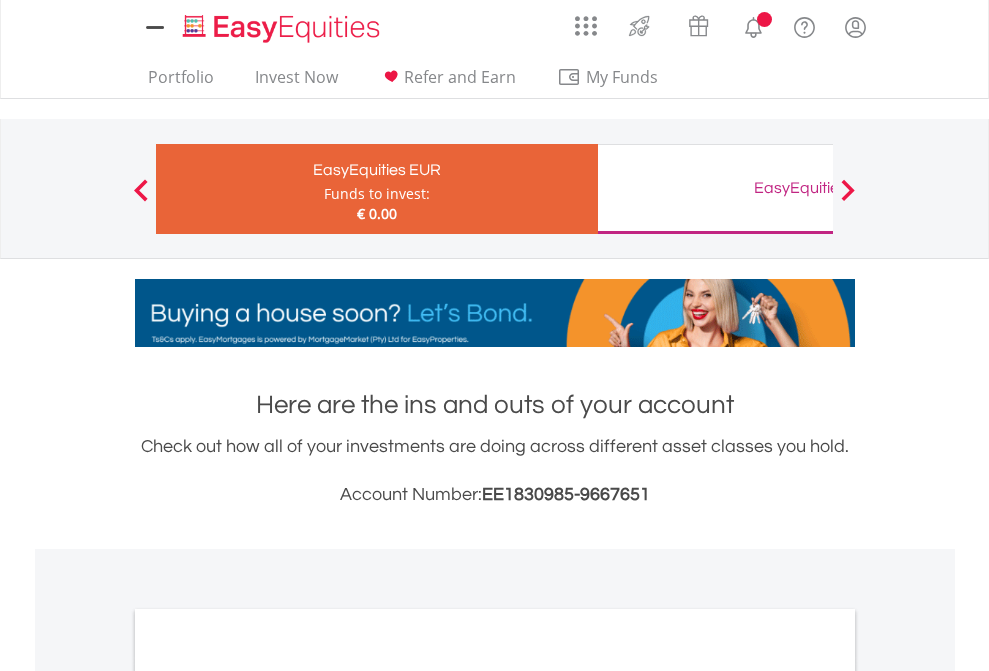scroll, scrollTop: 0, scrollLeft: 0, axis: both 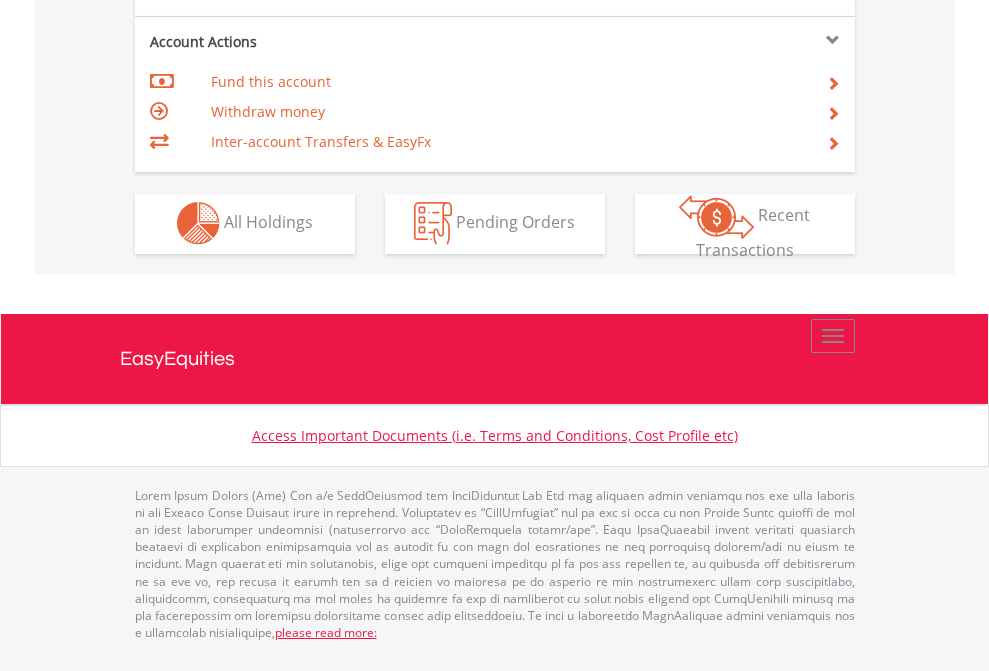 click on "Investment types" at bounding box center (706, -353) 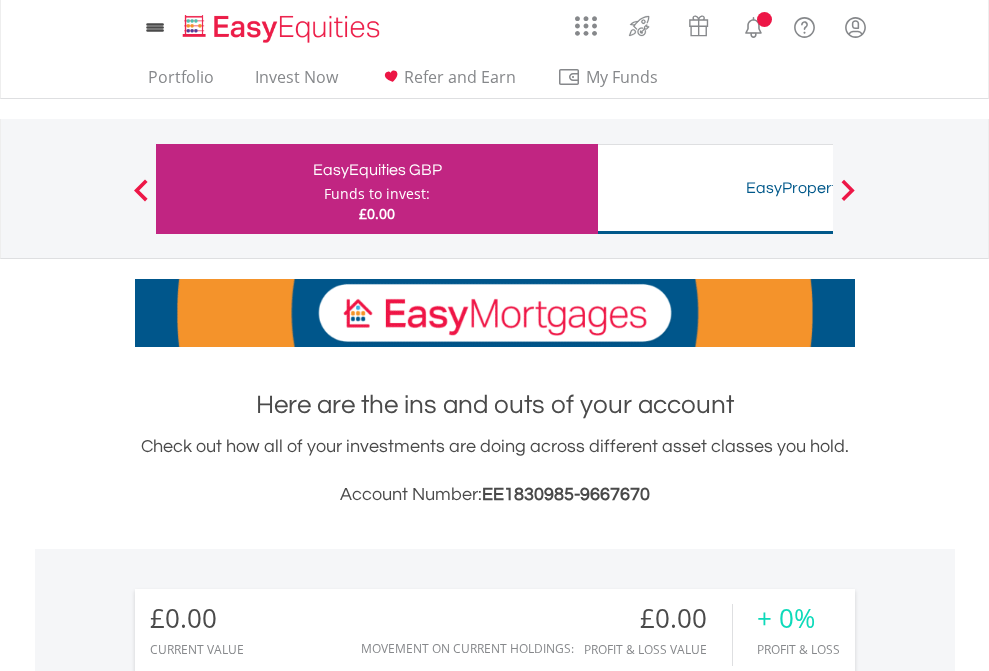 scroll, scrollTop: 0, scrollLeft: 0, axis: both 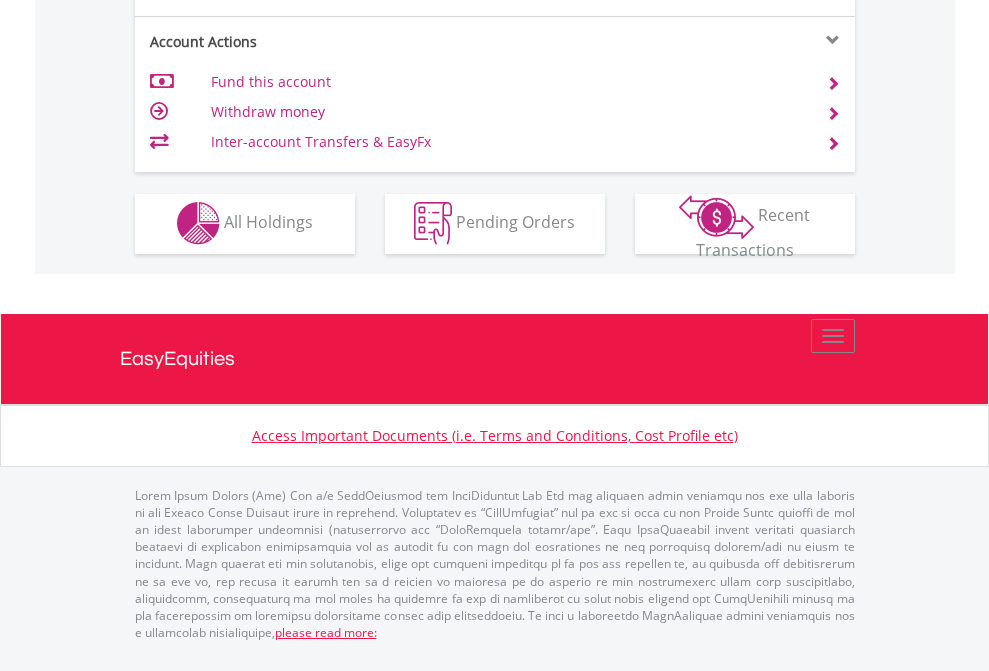 click on "Investment types" at bounding box center (706, -353) 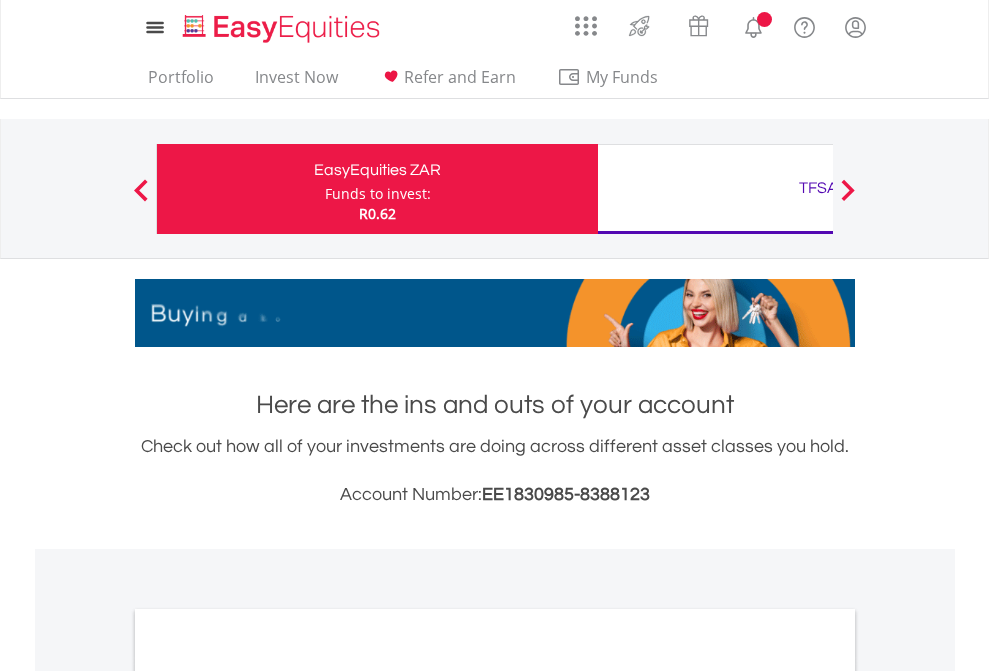 scroll, scrollTop: 0, scrollLeft: 0, axis: both 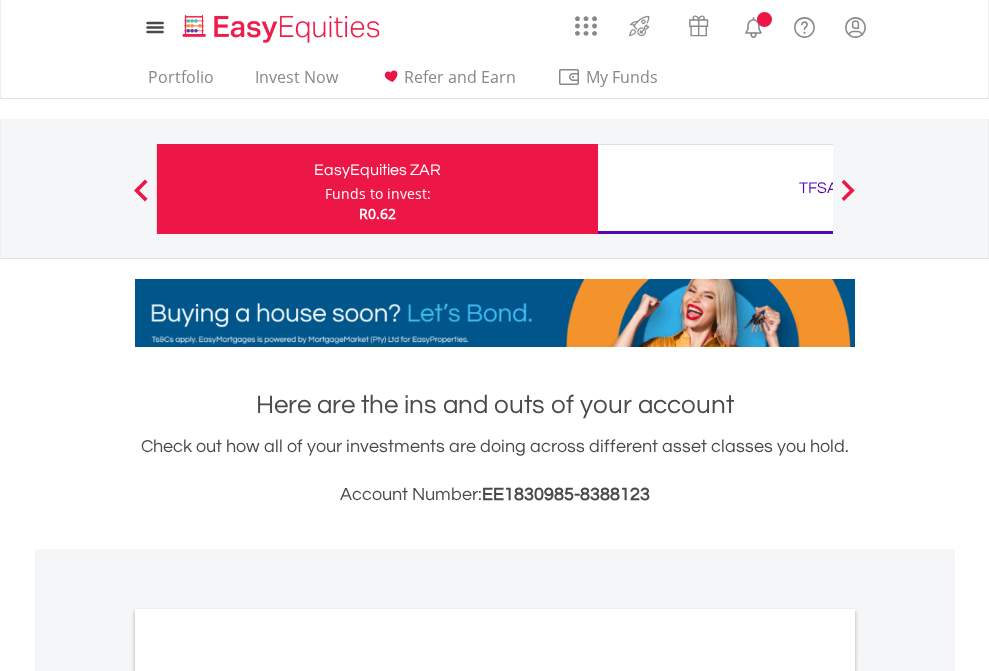 click on "All Holdings" at bounding box center (268, 1096) 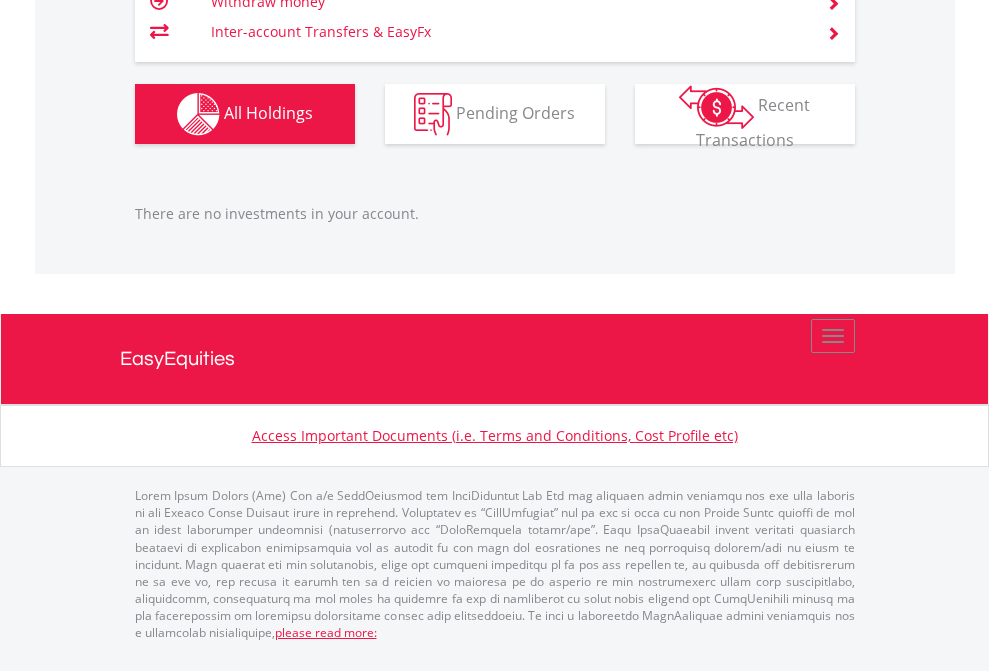 scroll, scrollTop: 2027, scrollLeft: 0, axis: vertical 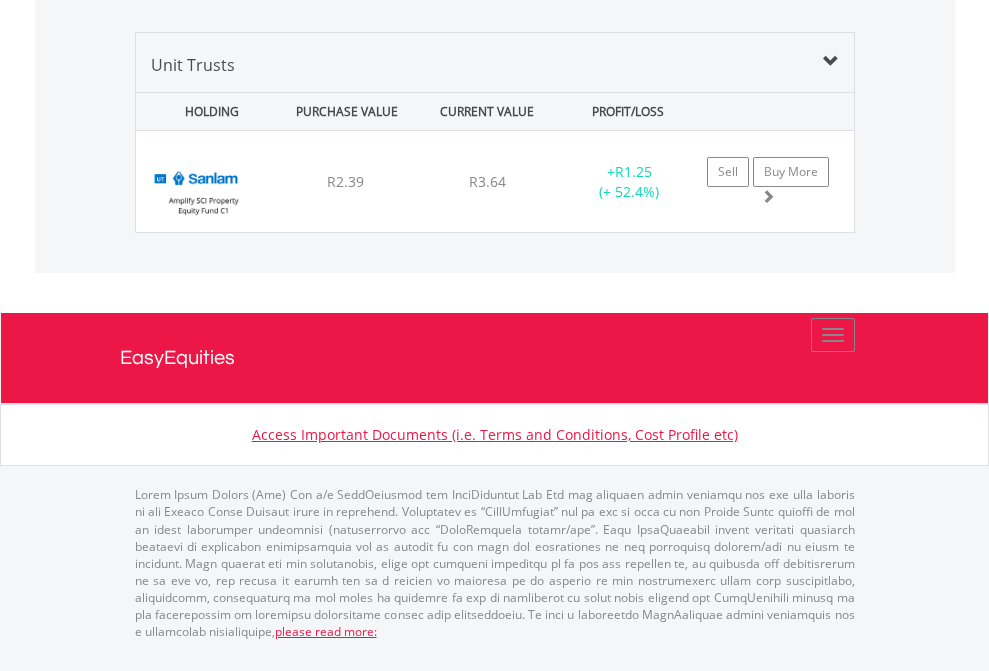 click on "EasyEquities USD" at bounding box center [818, -1378] 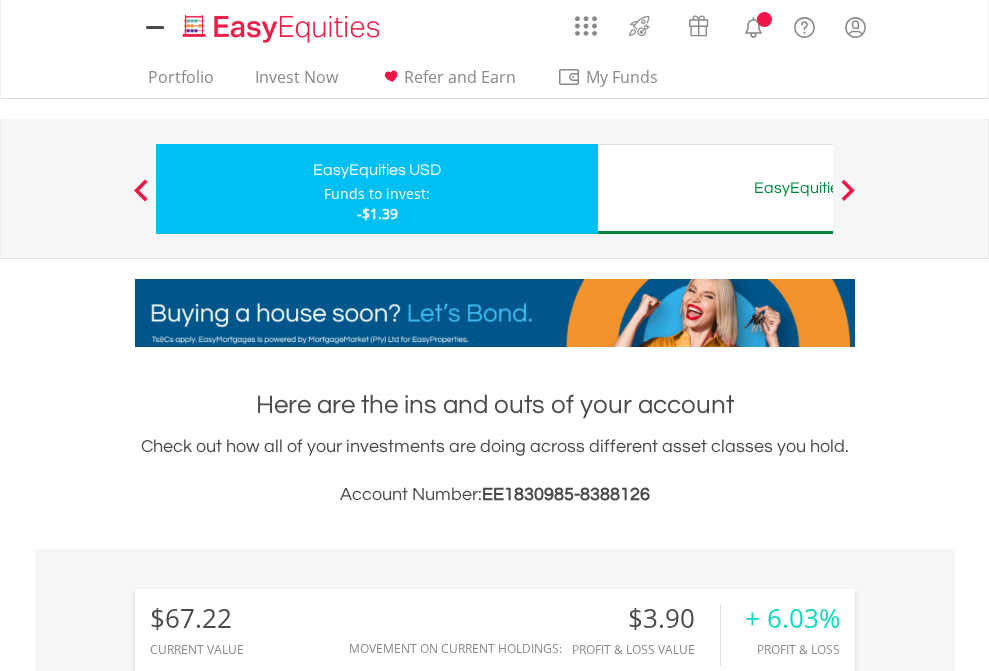 scroll, scrollTop: 1202, scrollLeft: 0, axis: vertical 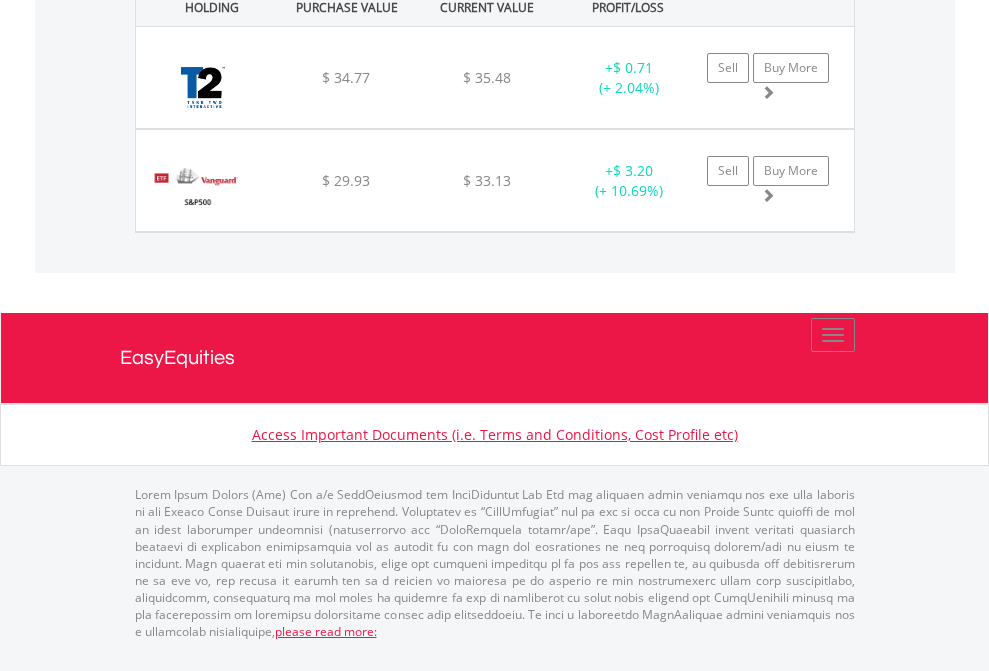 click on "EasyEquities AUD" at bounding box center [818, -1482] 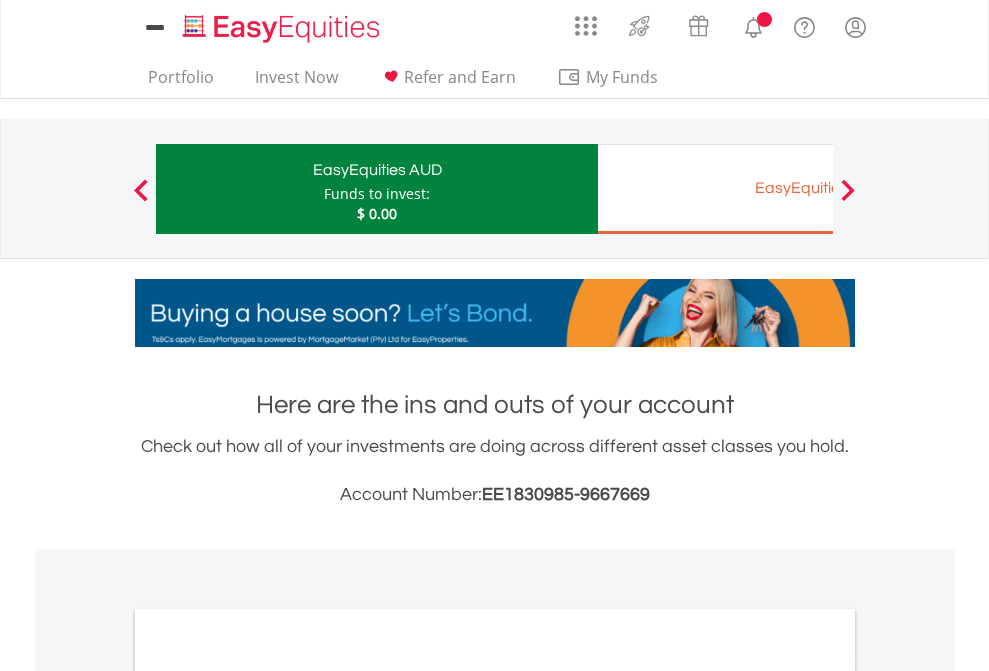 scroll, scrollTop: 0, scrollLeft: 0, axis: both 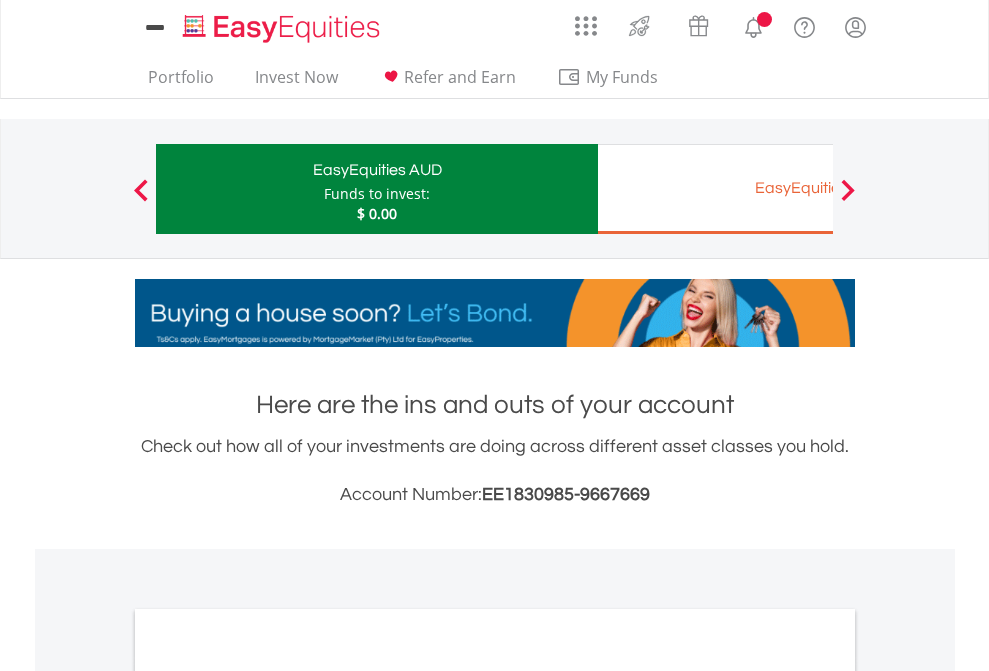 click on "All Holdings" at bounding box center (268, 1096) 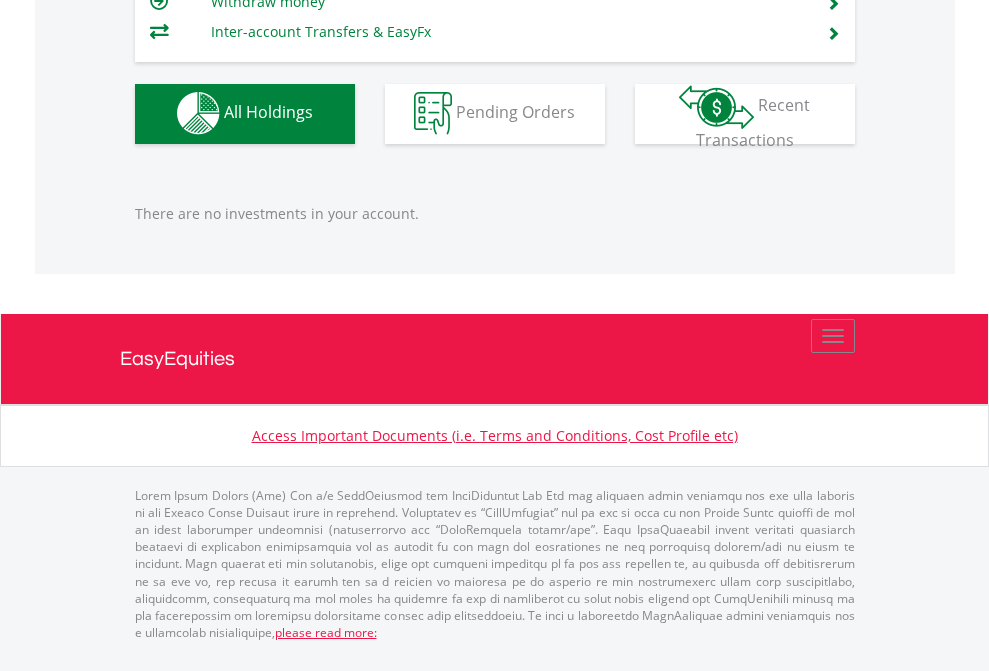 scroll, scrollTop: 1980, scrollLeft: 0, axis: vertical 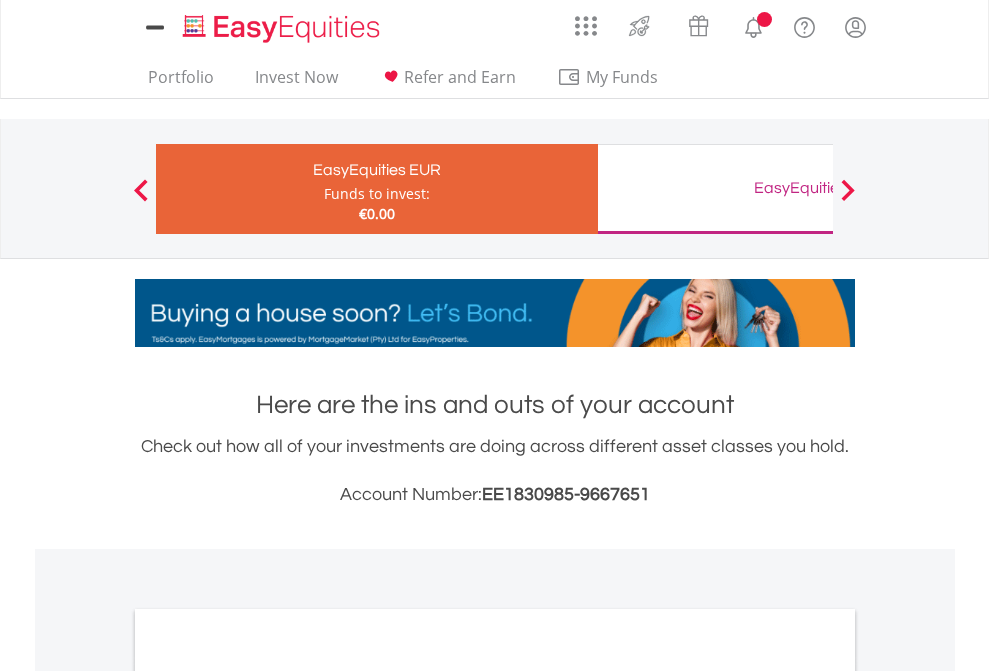 click on "All Holdings" at bounding box center [268, 1096] 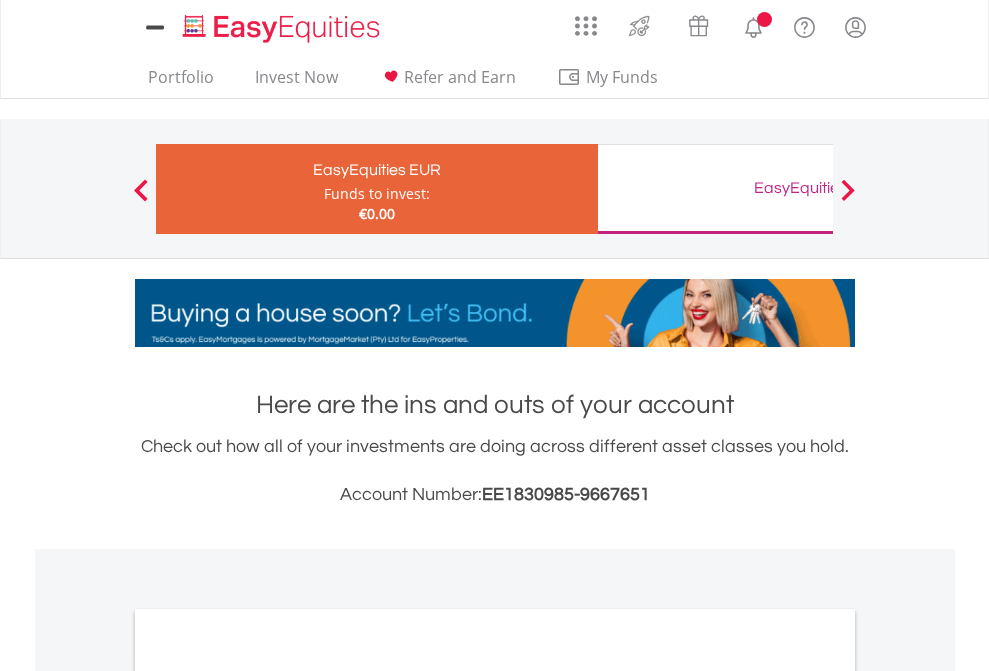 scroll, scrollTop: 1202, scrollLeft: 0, axis: vertical 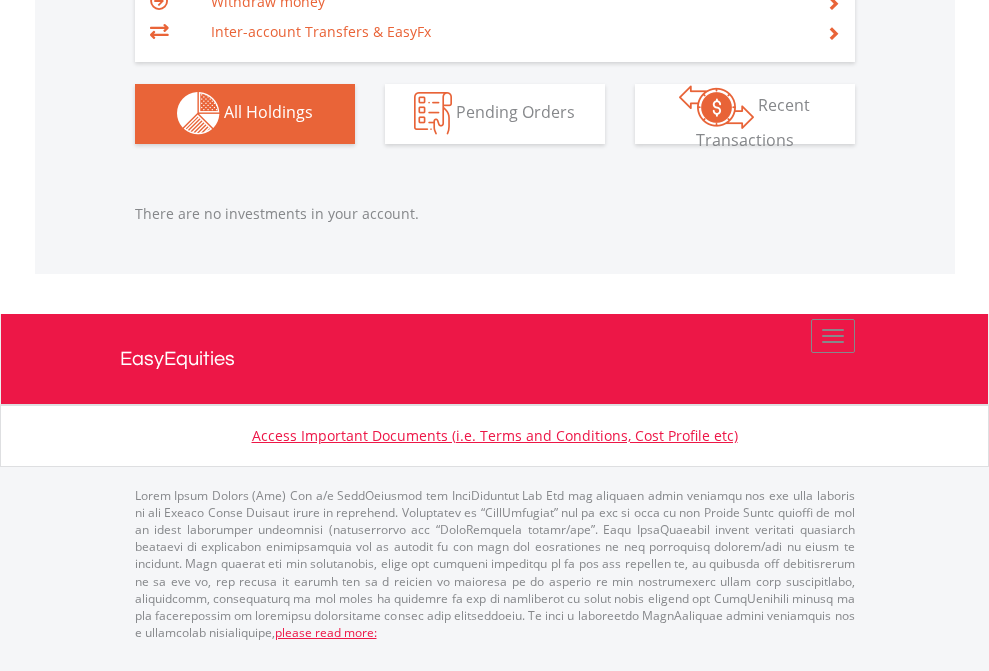 click on "EasyEquities GBP" at bounding box center (818, -1142) 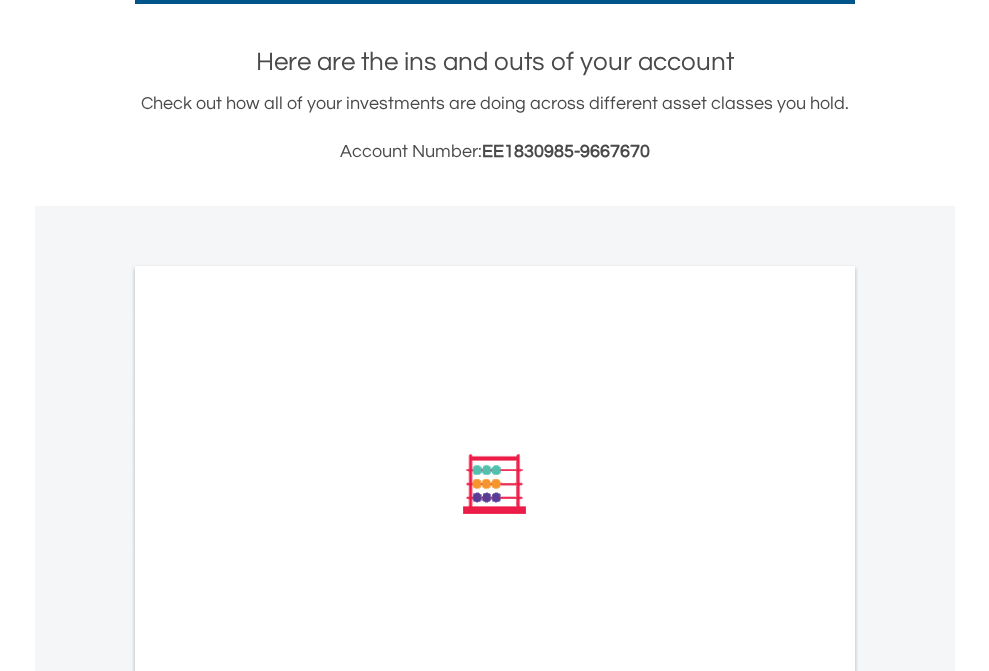 click on "All Holdings" at bounding box center (268, 753) 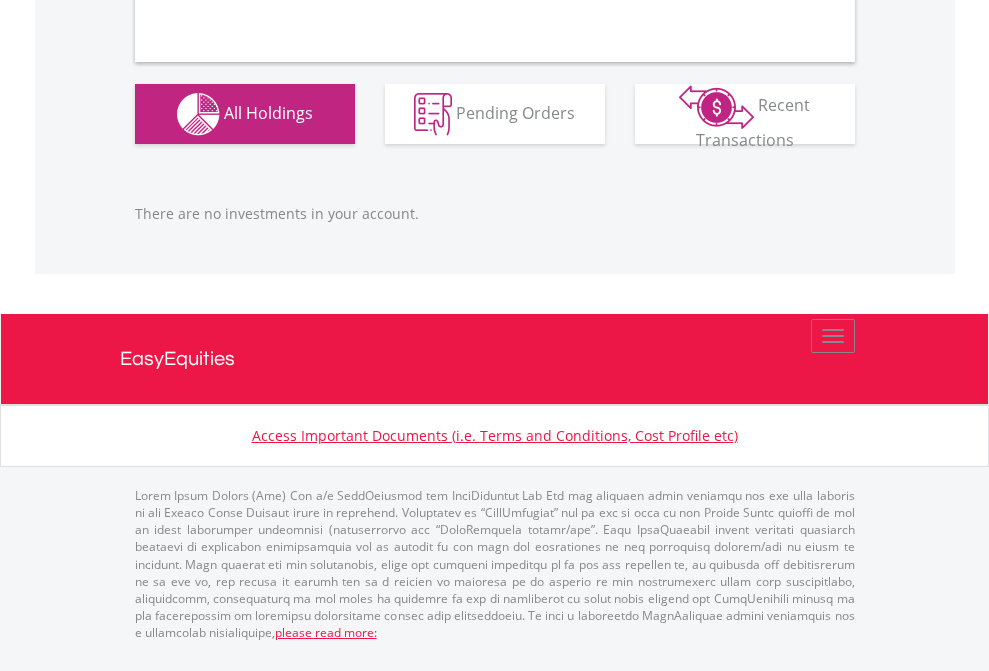 scroll, scrollTop: 1980, scrollLeft: 0, axis: vertical 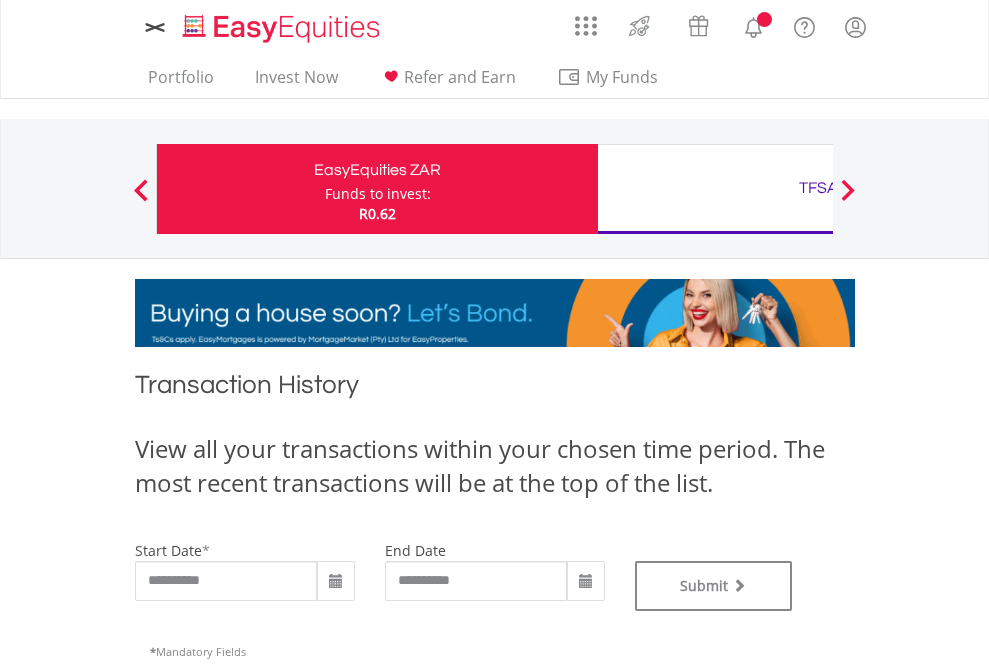 click on "TFSA" at bounding box center (818, 188) 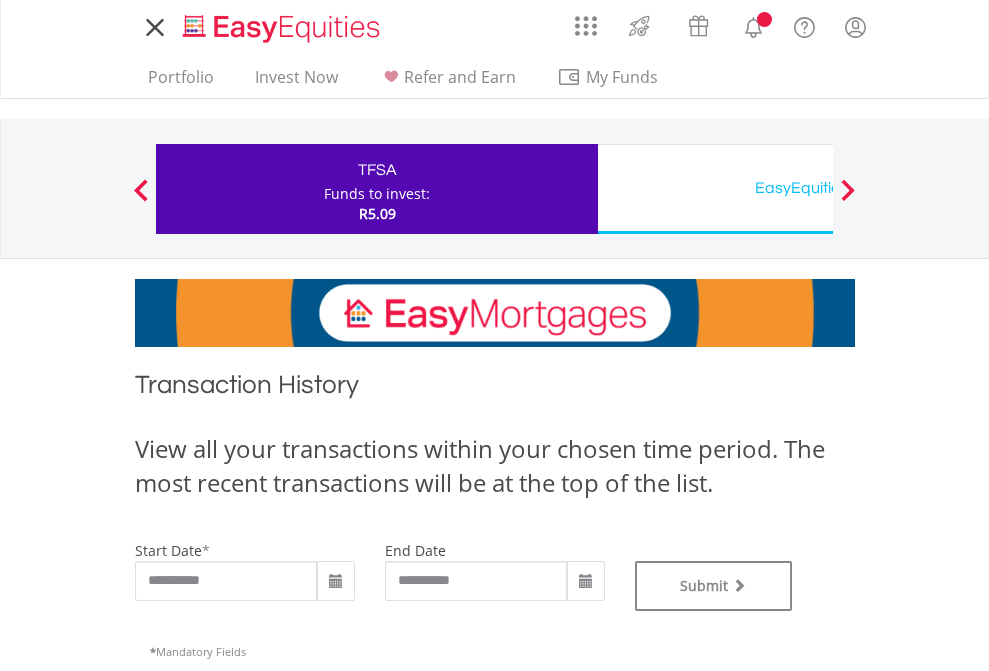 scroll, scrollTop: 0, scrollLeft: 0, axis: both 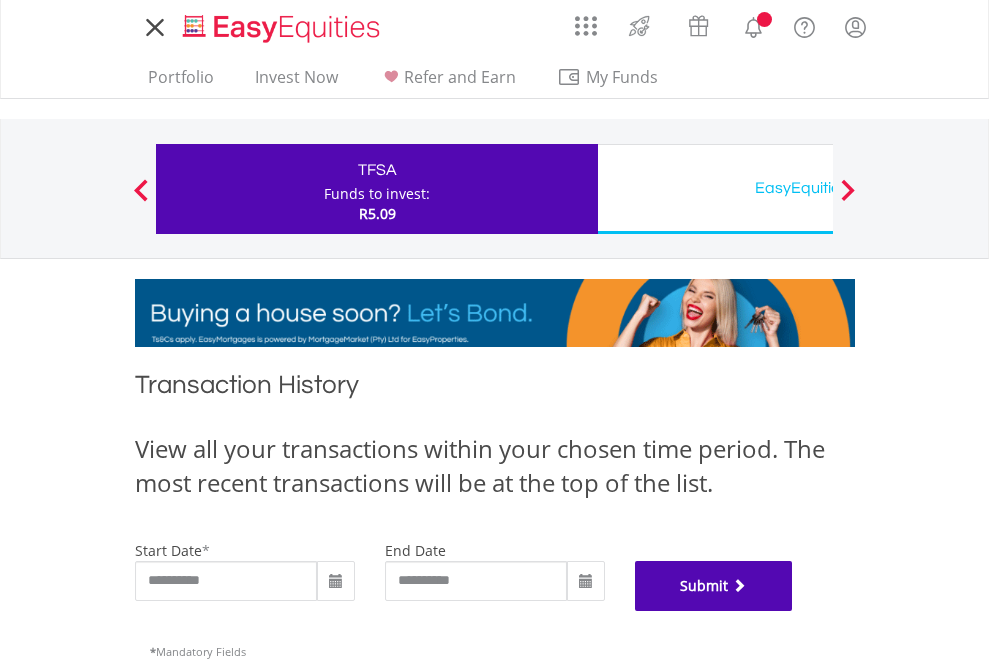 click on "Submit" at bounding box center (714, 586) 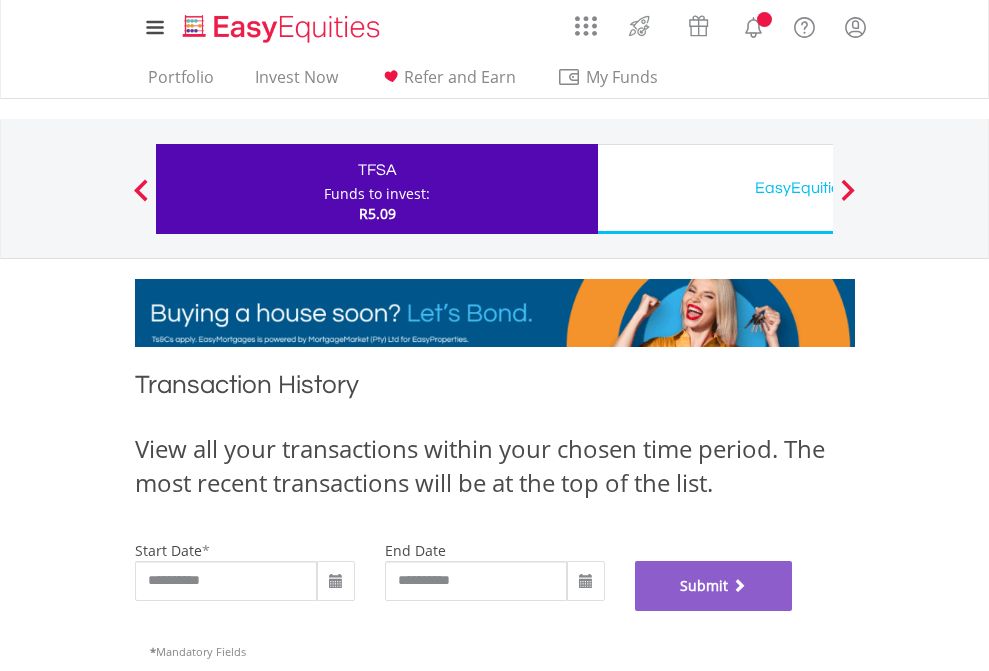scroll, scrollTop: 811, scrollLeft: 0, axis: vertical 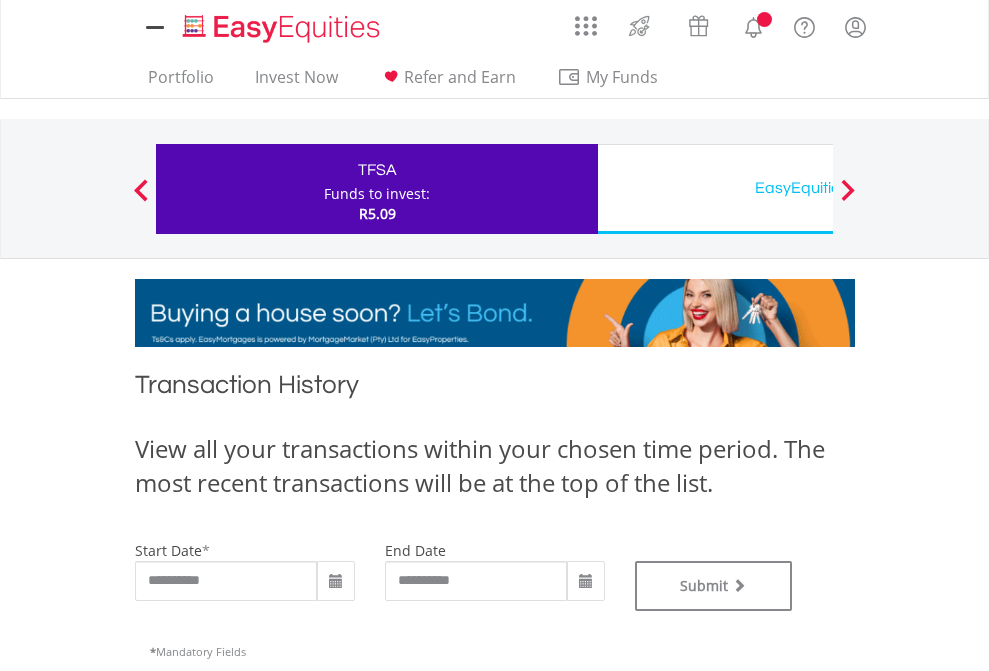 click on "EasyEquities USD" at bounding box center (818, 188) 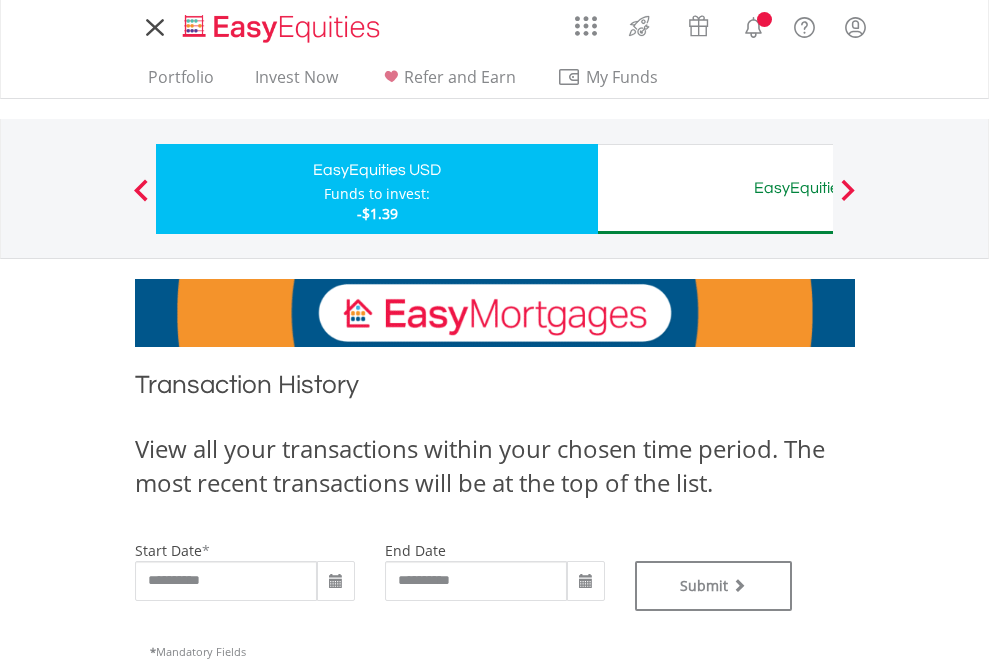 scroll, scrollTop: 0, scrollLeft: 0, axis: both 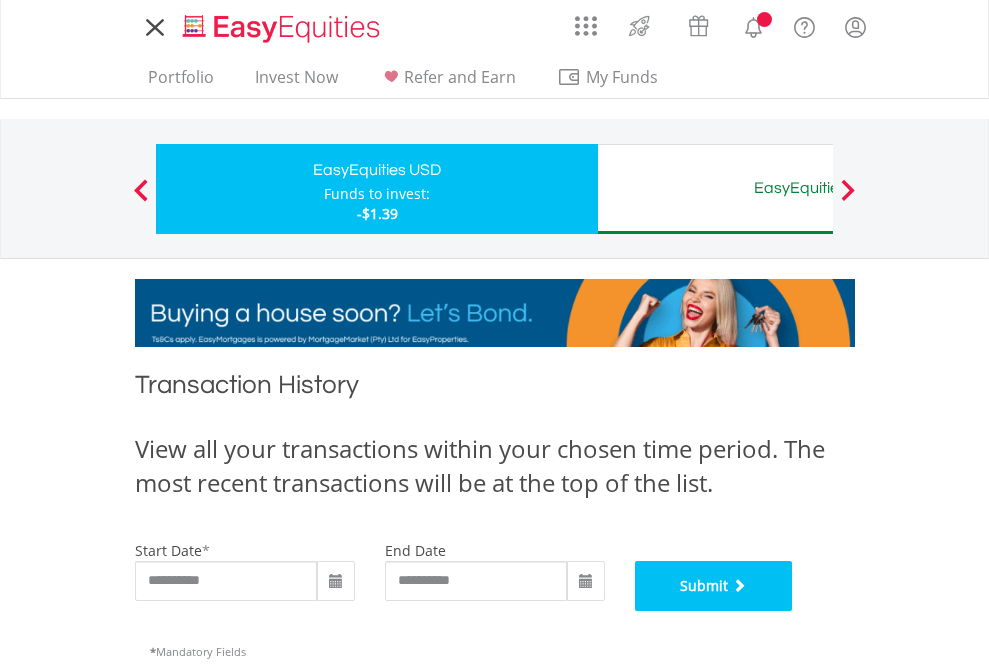 click on "Submit" at bounding box center (714, 586) 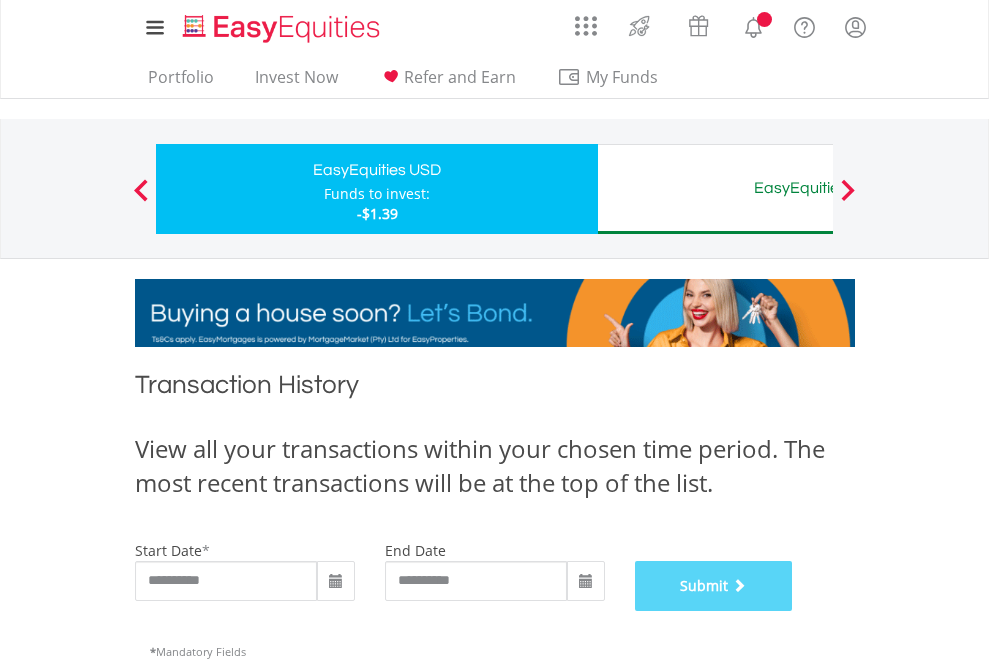 scroll, scrollTop: 811, scrollLeft: 0, axis: vertical 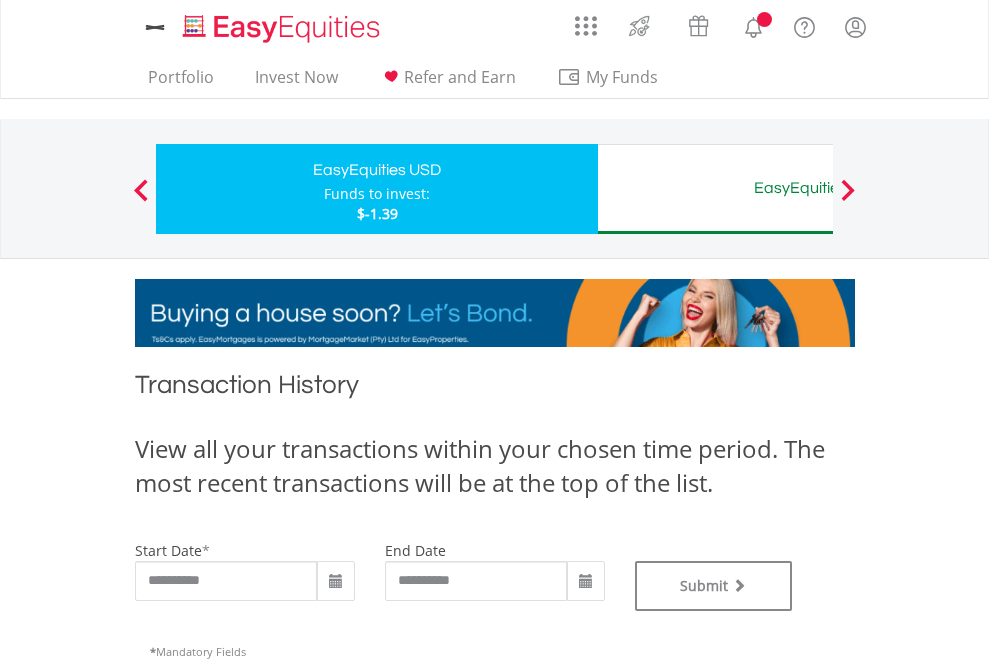 click on "EasyEquities AUD" at bounding box center (818, 188) 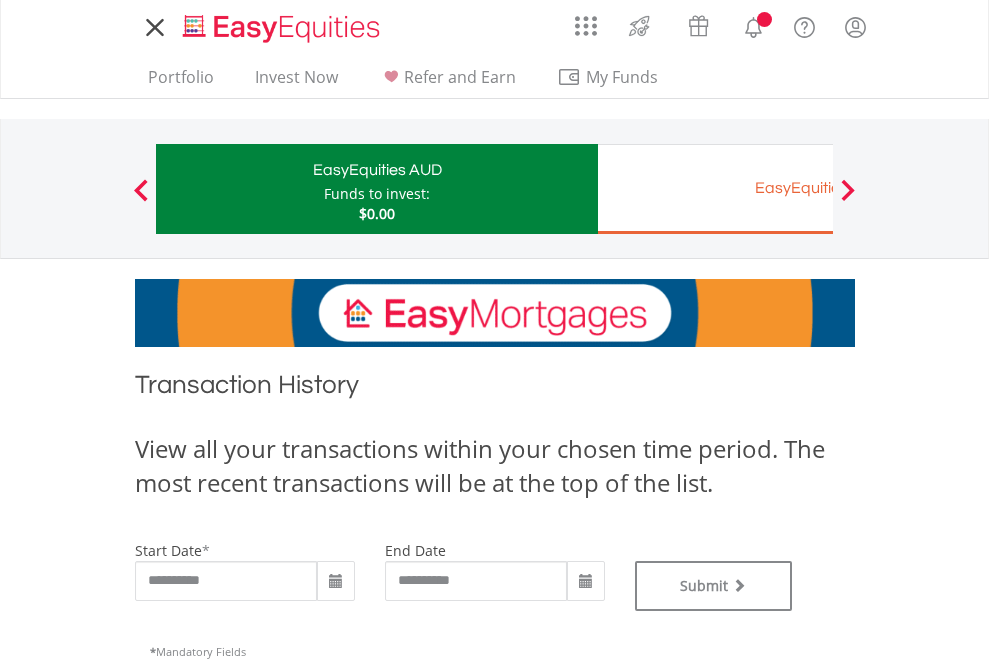 scroll, scrollTop: 0, scrollLeft: 0, axis: both 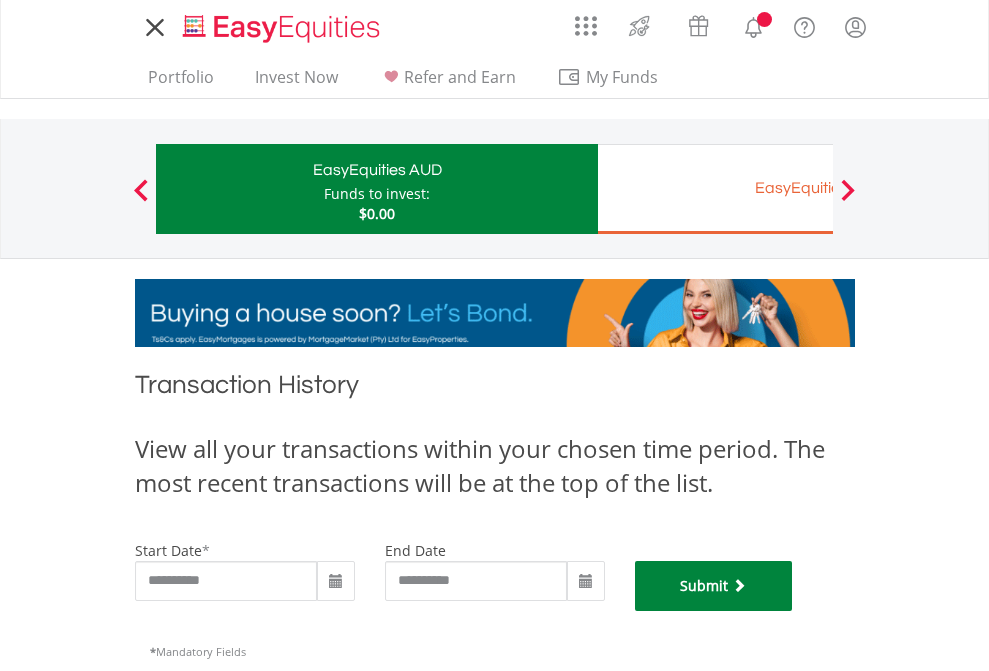 click on "Submit" at bounding box center (714, 586) 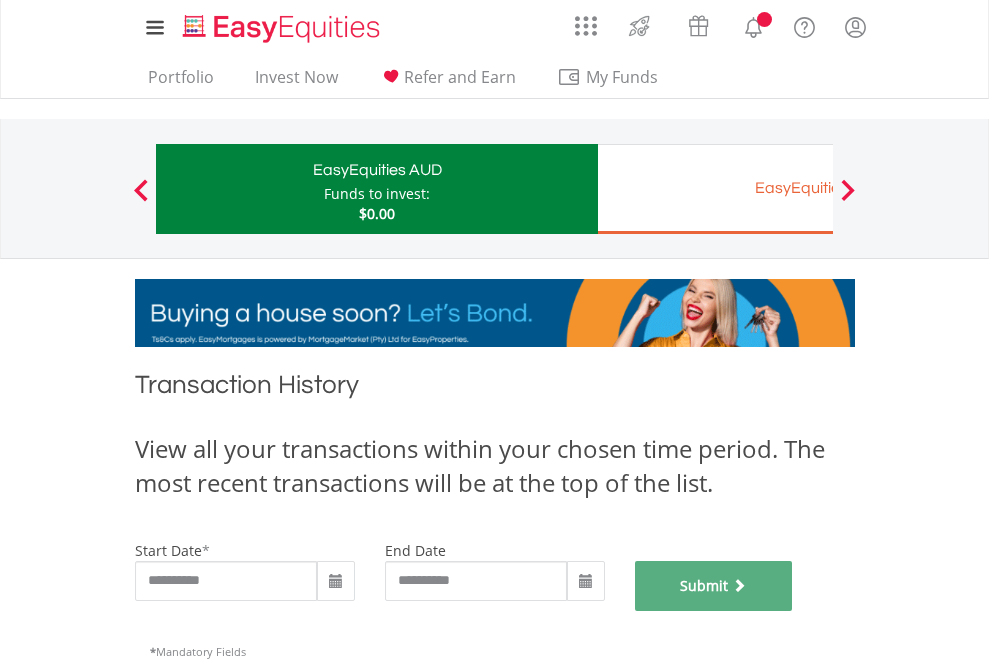 scroll, scrollTop: 811, scrollLeft: 0, axis: vertical 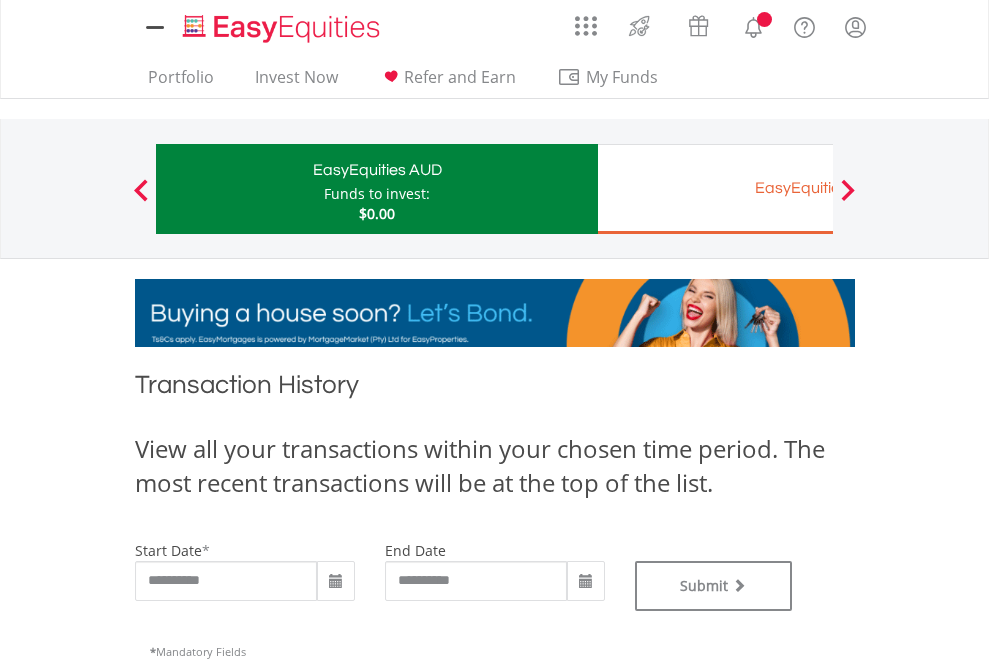 click on "EasyEquities EUR" at bounding box center (818, 188) 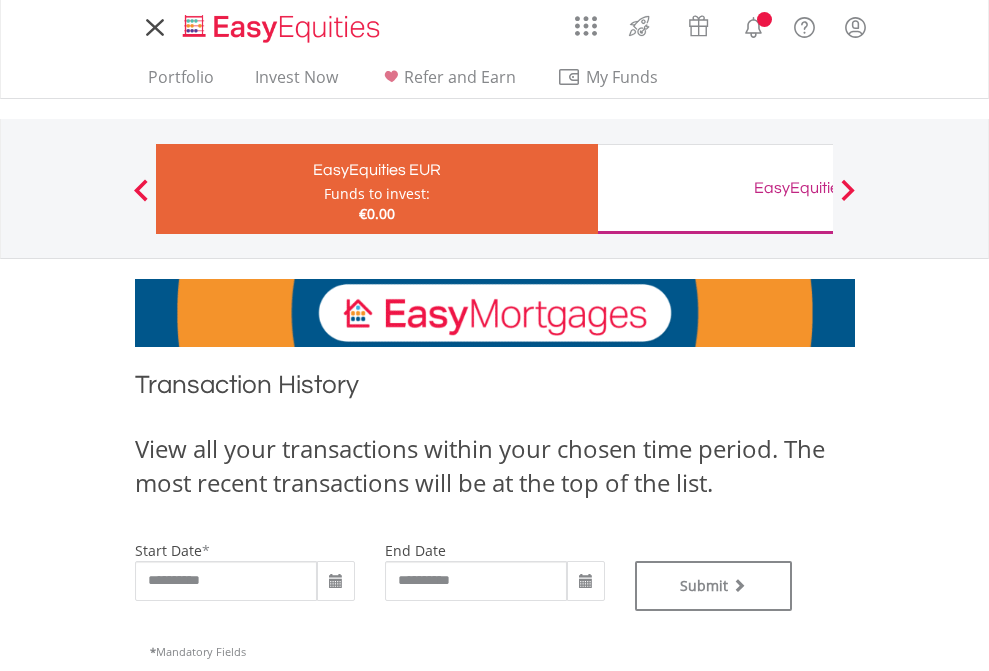 scroll, scrollTop: 0, scrollLeft: 0, axis: both 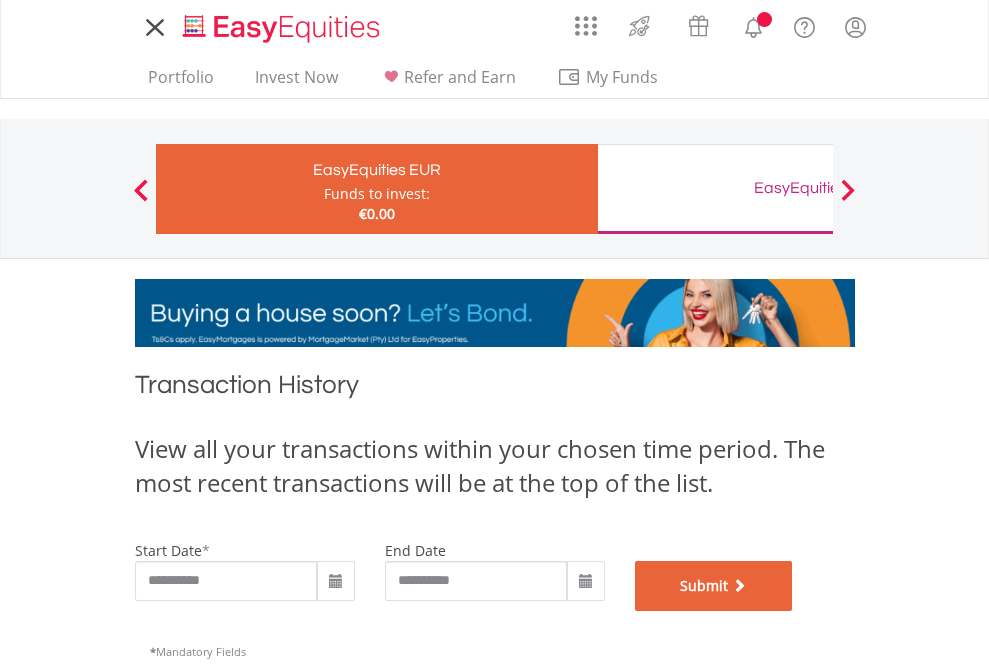 click on "Submit" at bounding box center (714, 586) 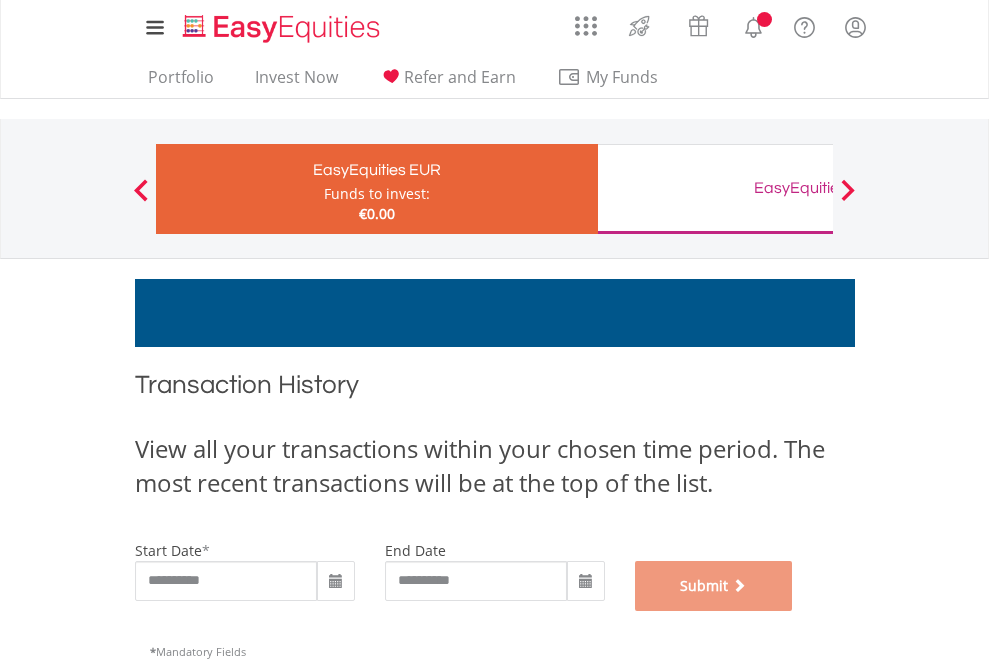 scroll, scrollTop: 811, scrollLeft: 0, axis: vertical 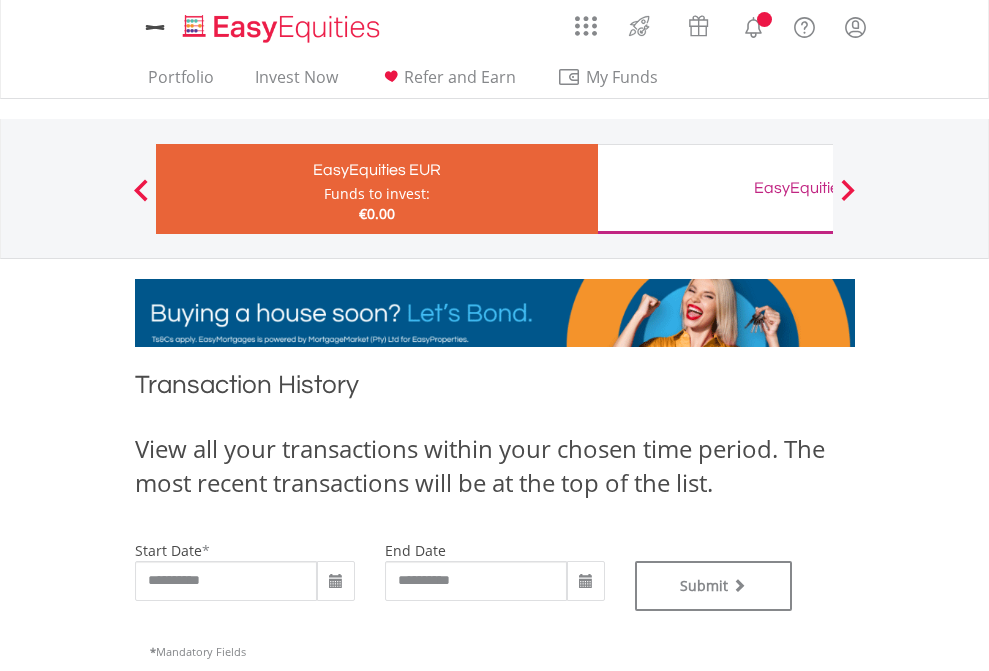click on "EasyEquities GBP" at bounding box center (818, 188) 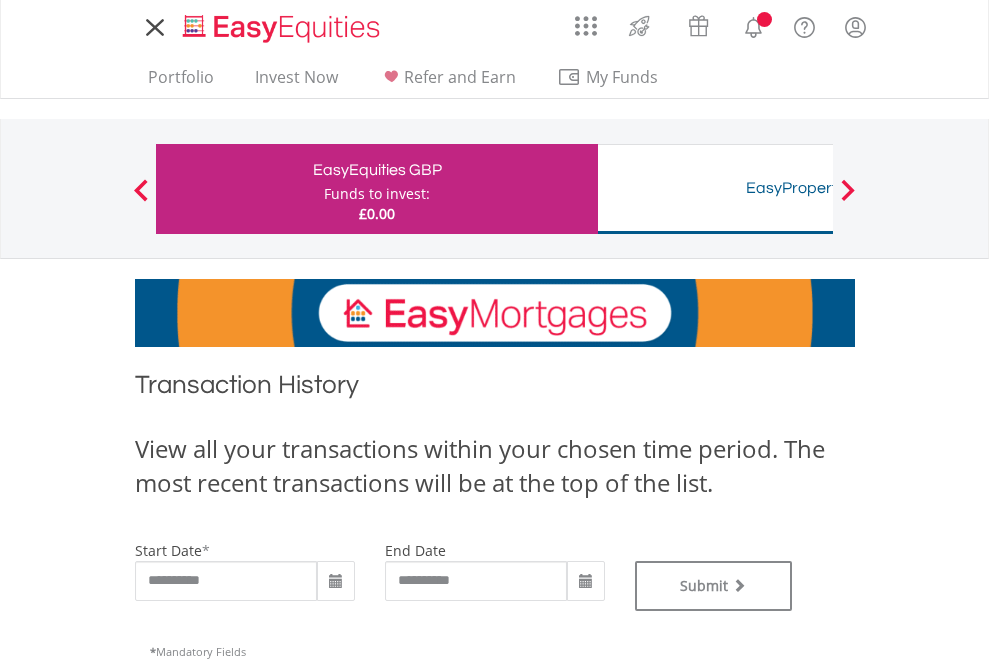 scroll, scrollTop: 0, scrollLeft: 0, axis: both 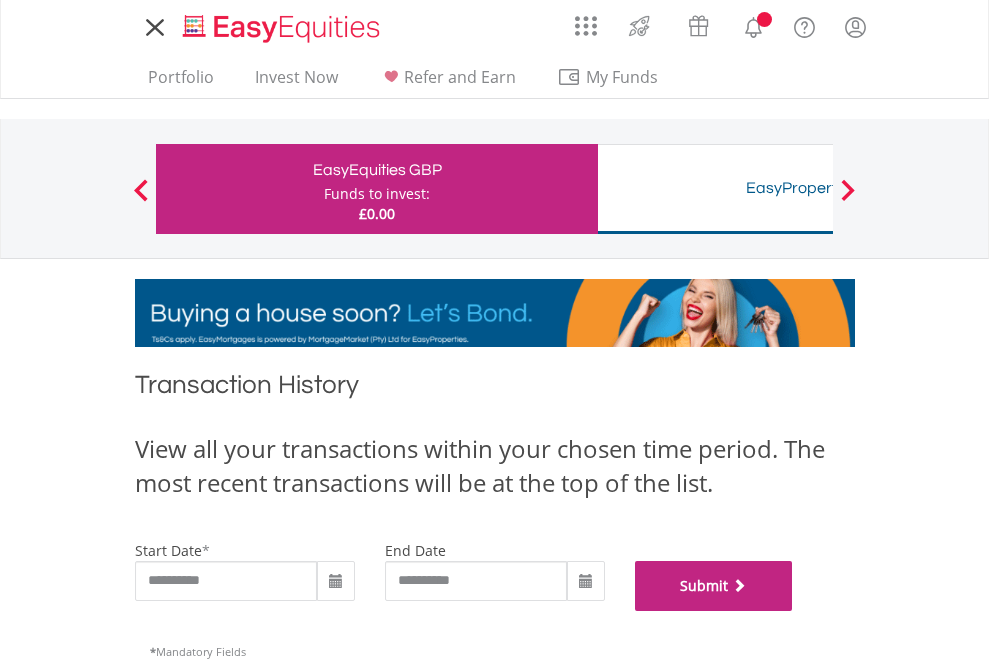 click on "Submit" at bounding box center (714, 586) 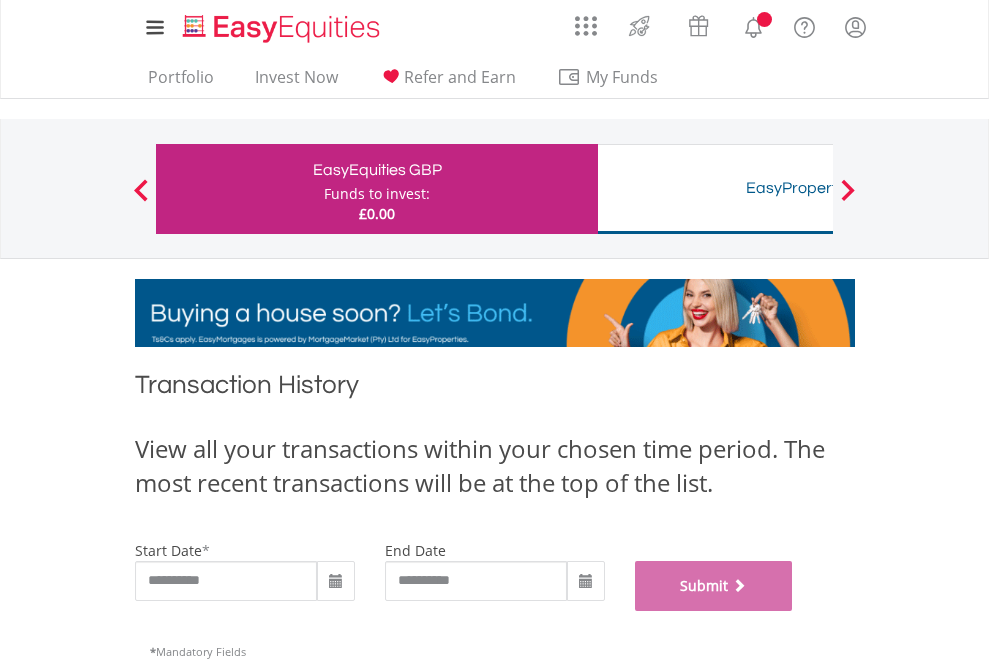 scroll, scrollTop: 811, scrollLeft: 0, axis: vertical 